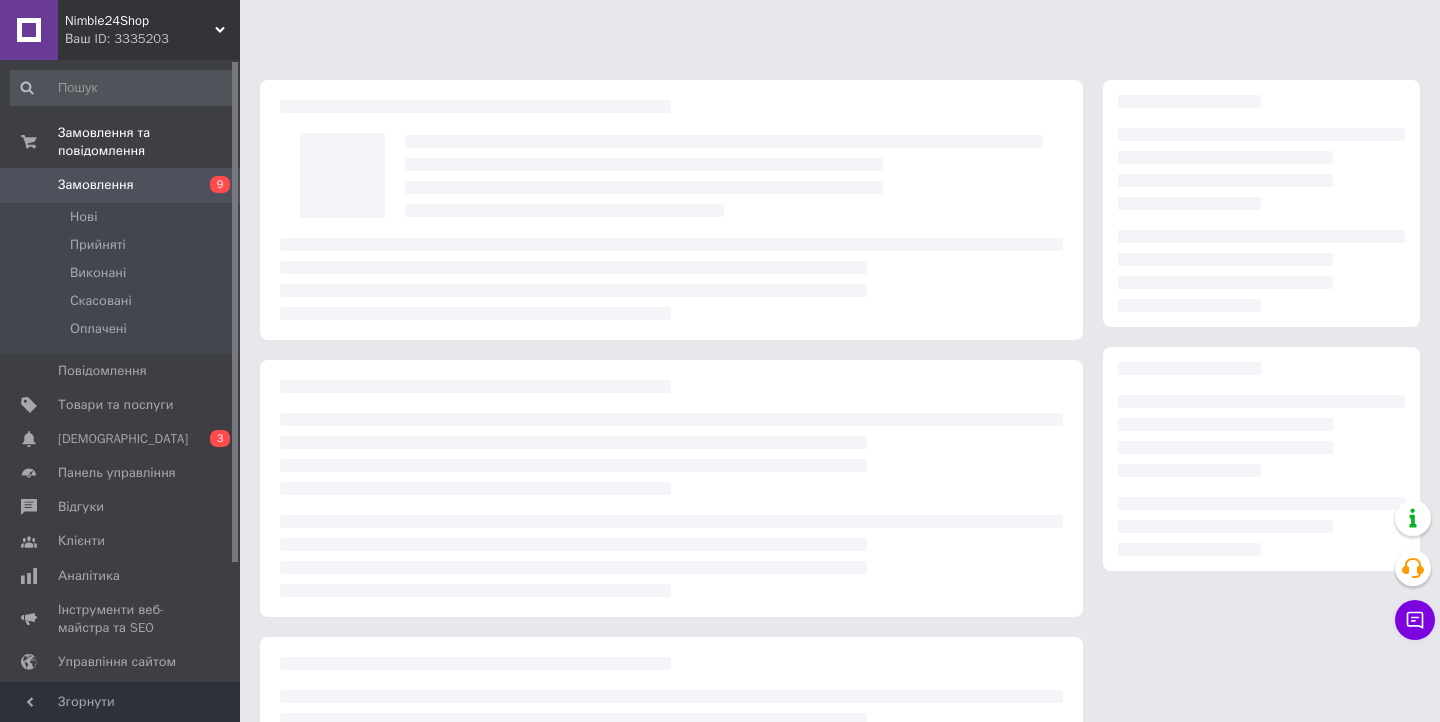 scroll, scrollTop: 0, scrollLeft: 0, axis: both 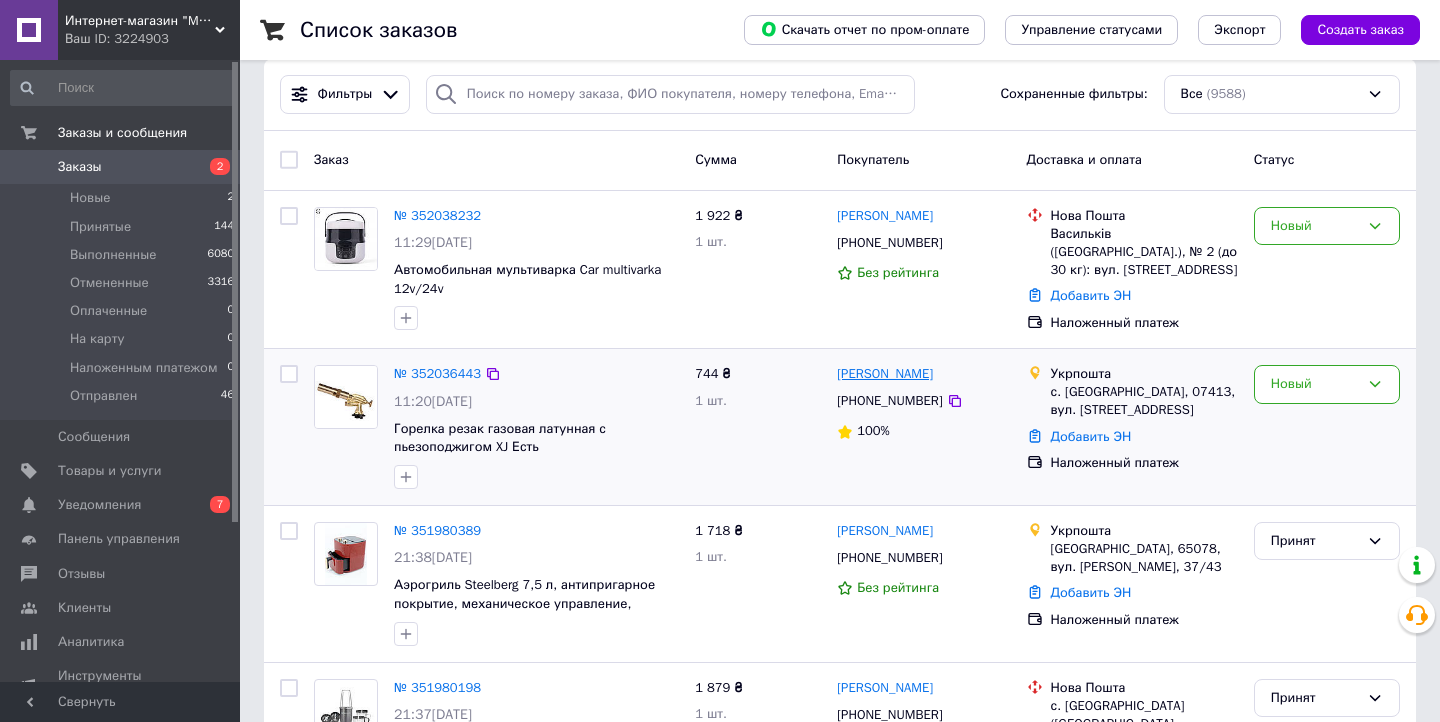 click on "[PERSON_NAME]" at bounding box center [885, 374] 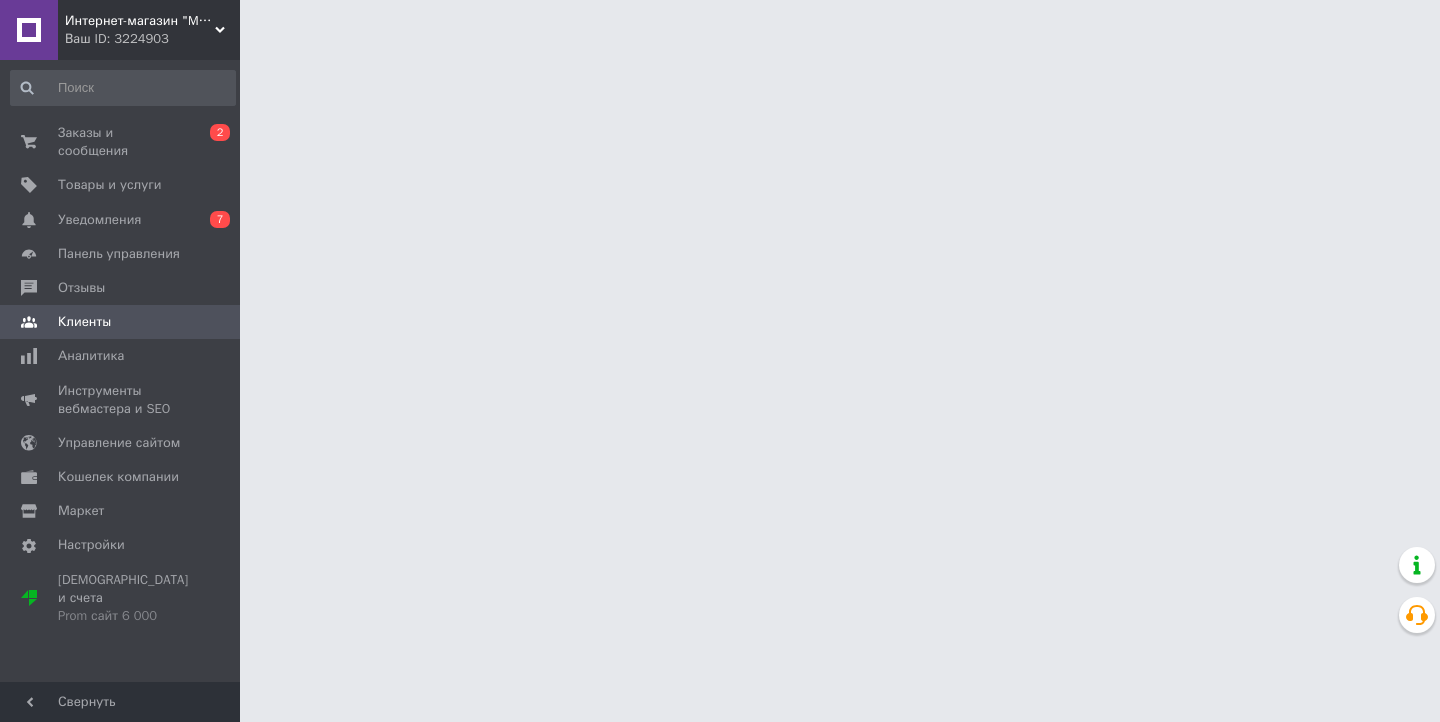scroll, scrollTop: 0, scrollLeft: 0, axis: both 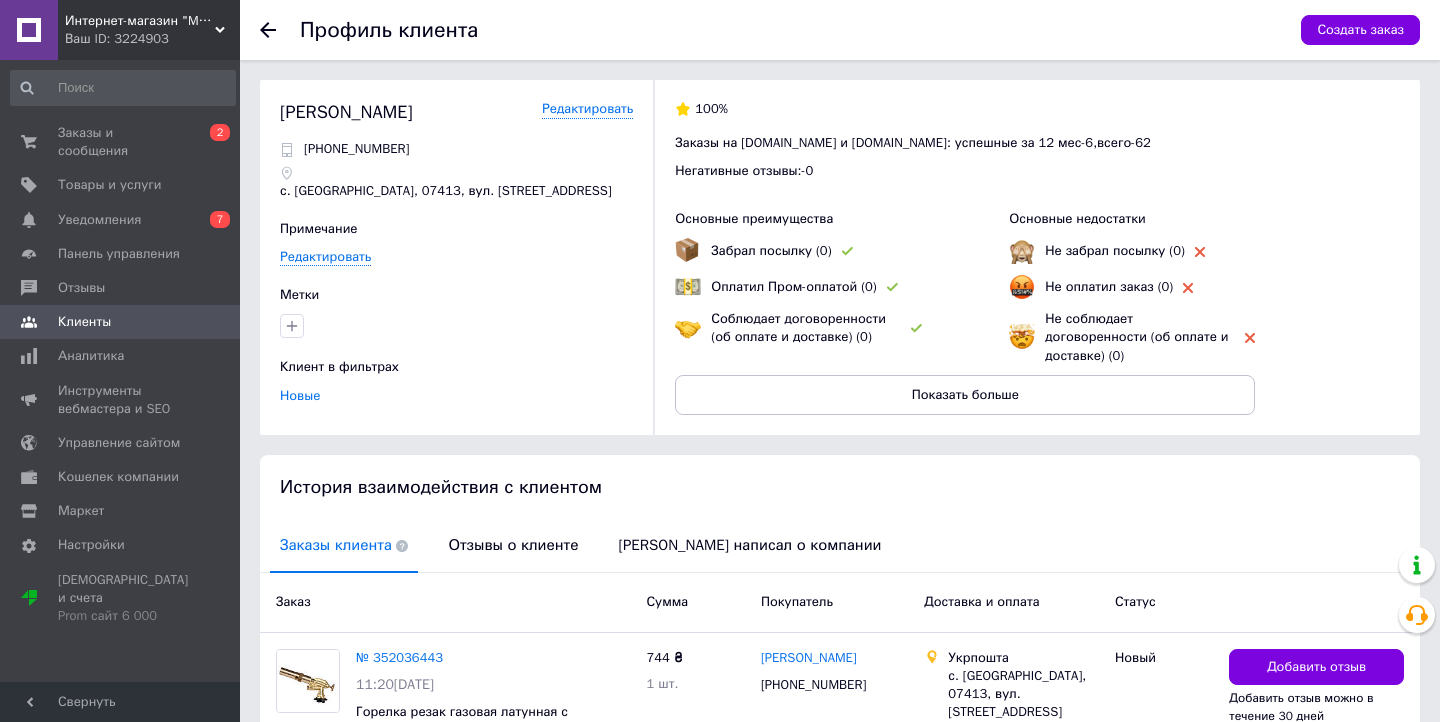 click on "Отзывы о клиенте" at bounding box center [513, 546] 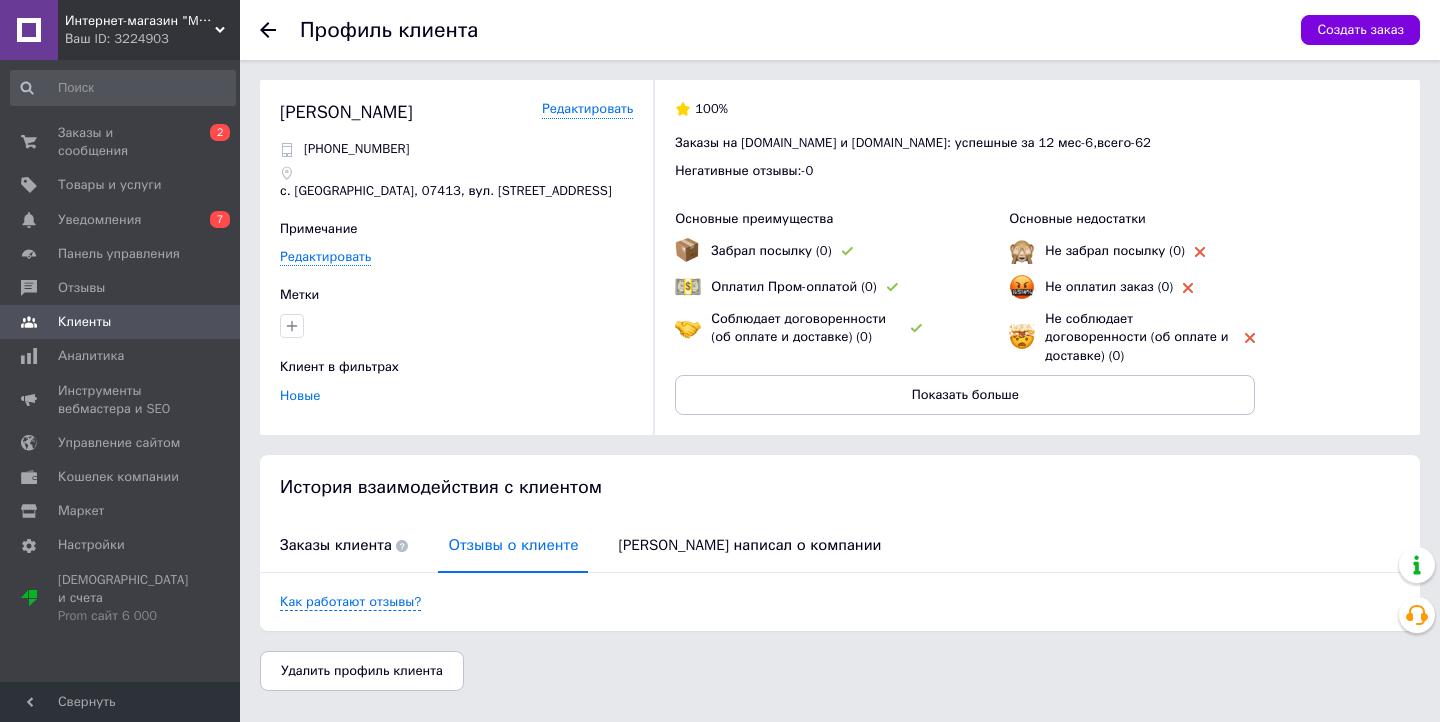 scroll, scrollTop: 0, scrollLeft: 0, axis: both 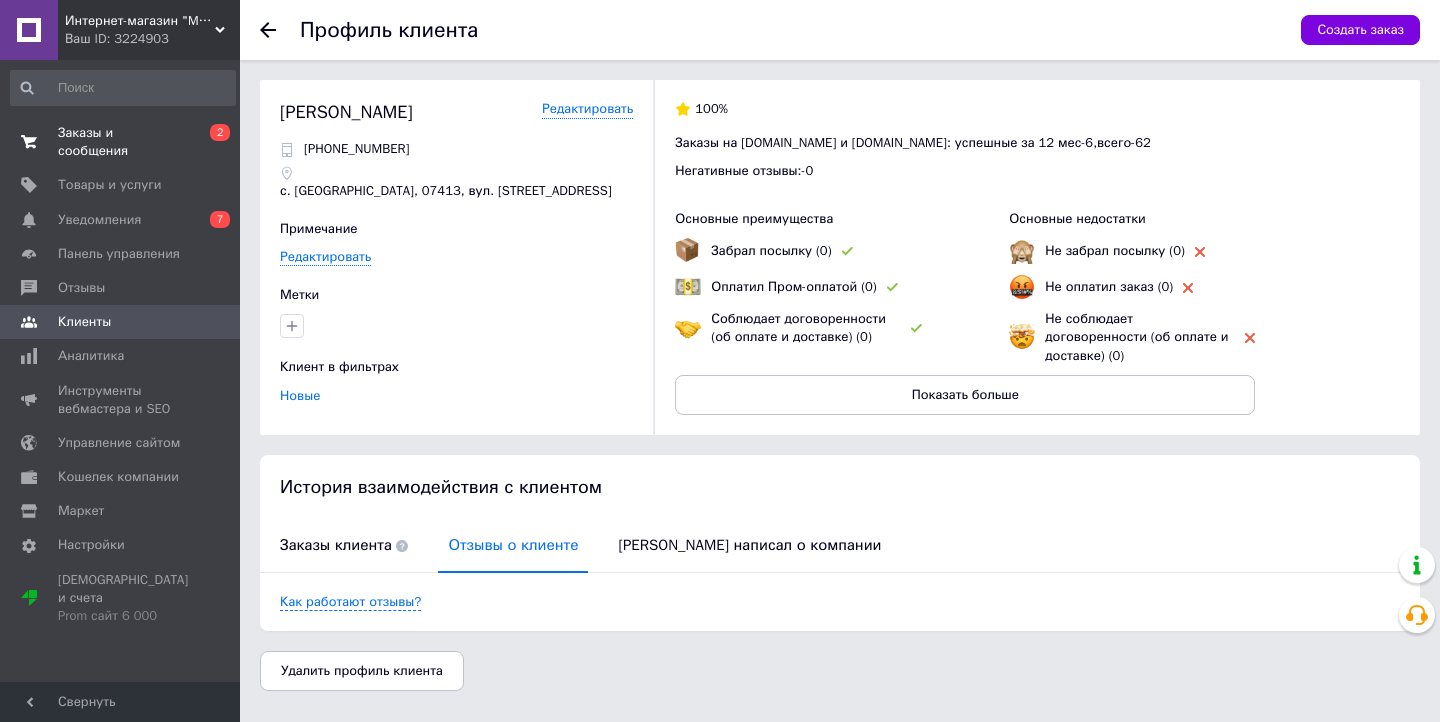 click on "2" at bounding box center (220, 132) 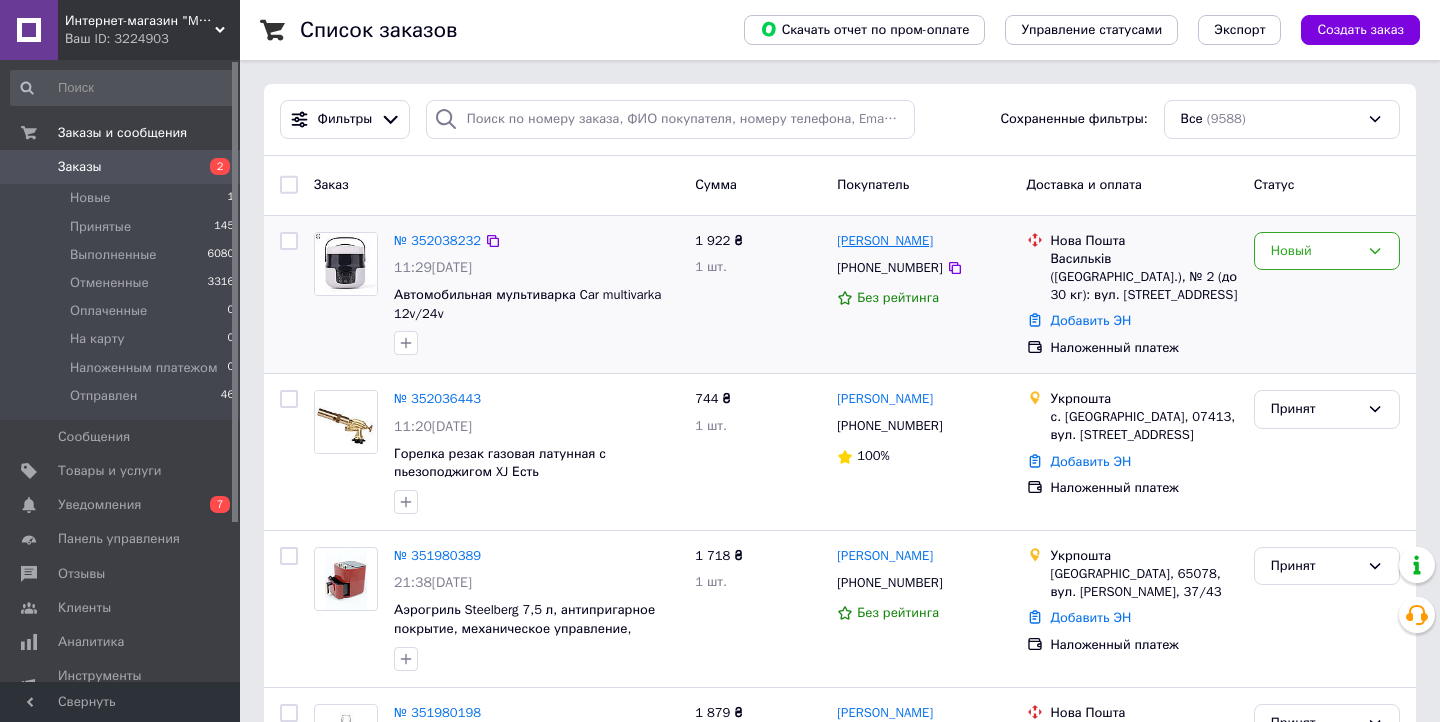 click on "[PERSON_NAME]" at bounding box center (885, 241) 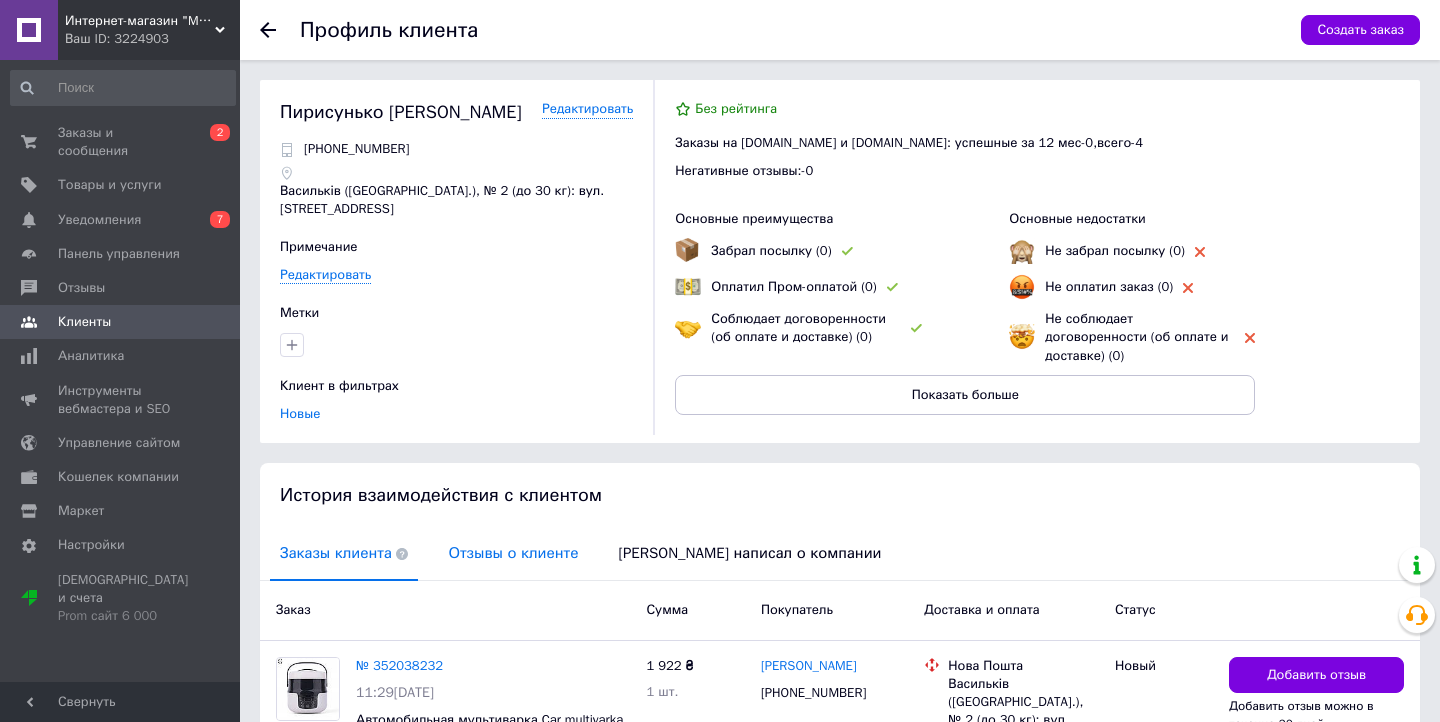 click on "Отзывы о клиенте" at bounding box center [513, 553] 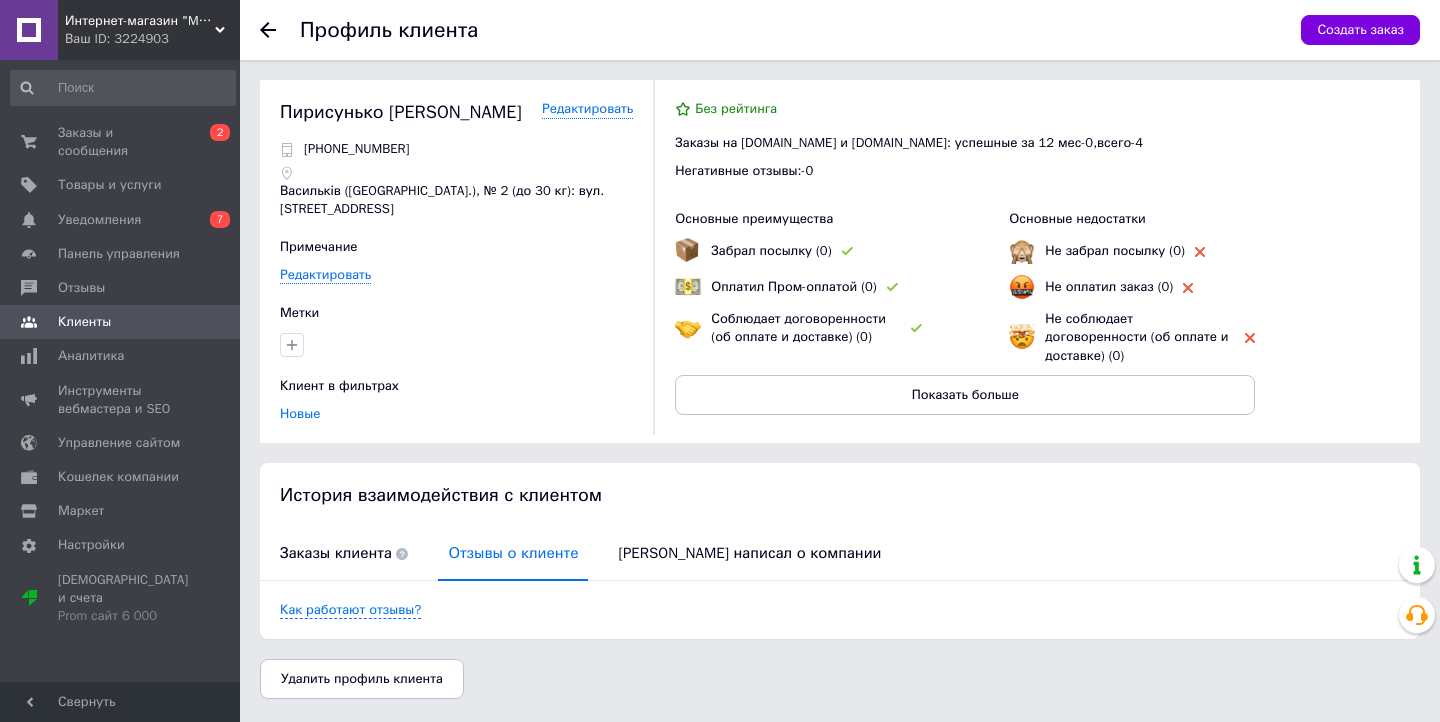 scroll, scrollTop: 0, scrollLeft: 0, axis: both 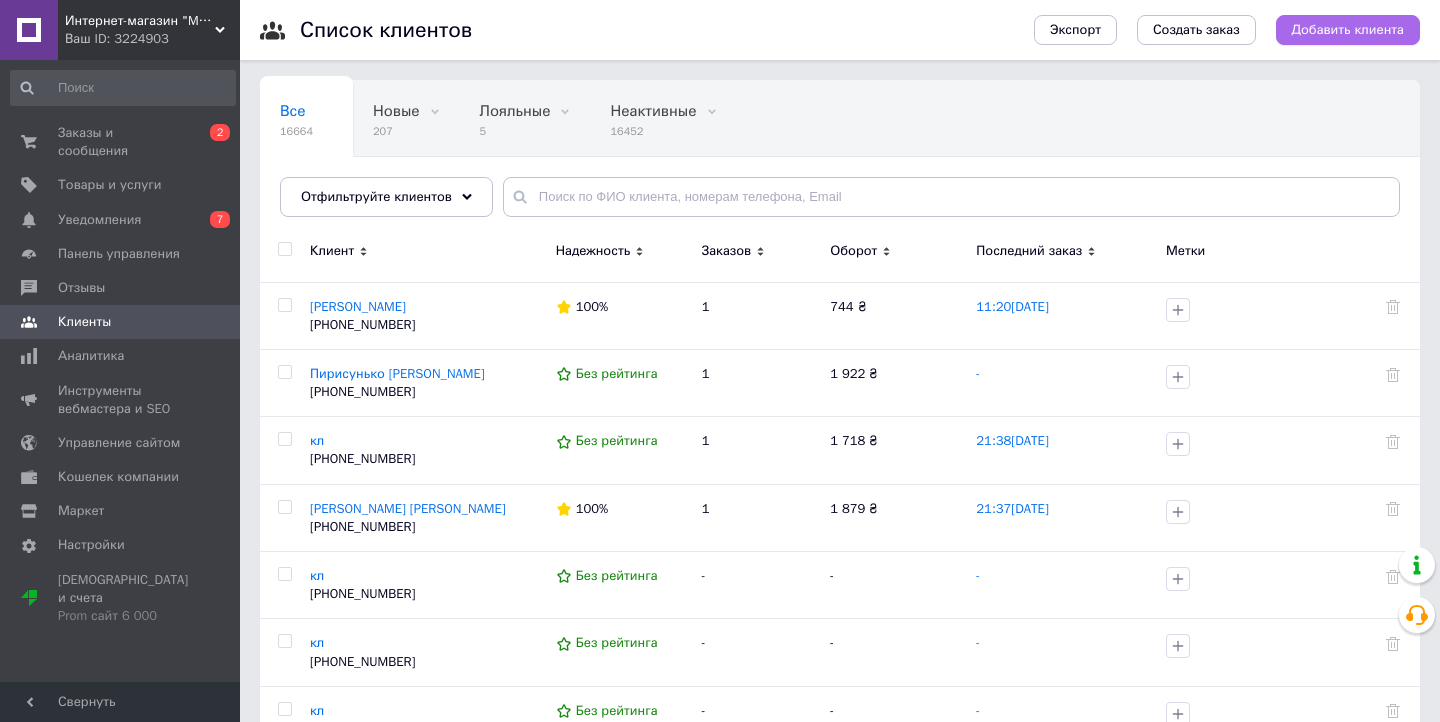 click on "Добавить клиента" at bounding box center (1348, 30) 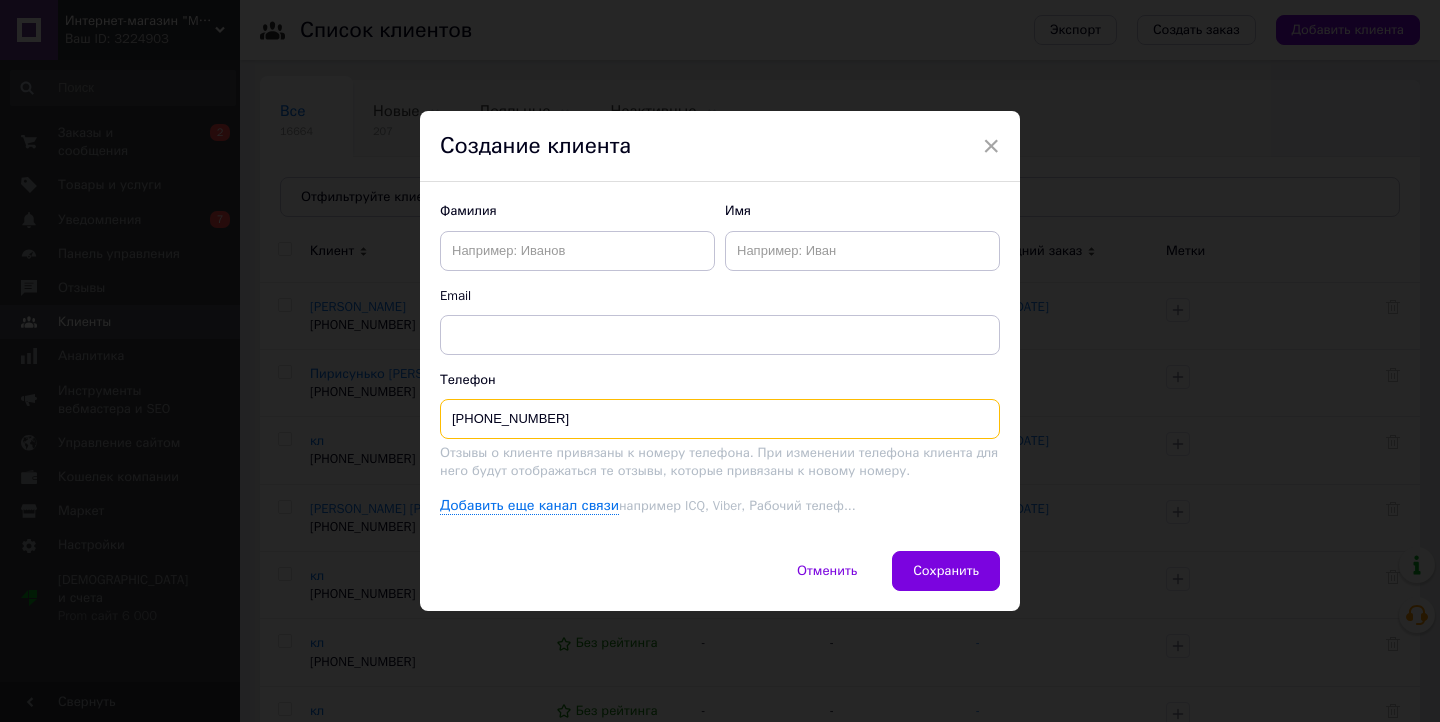 type on "[PHONE_NUMBER]" 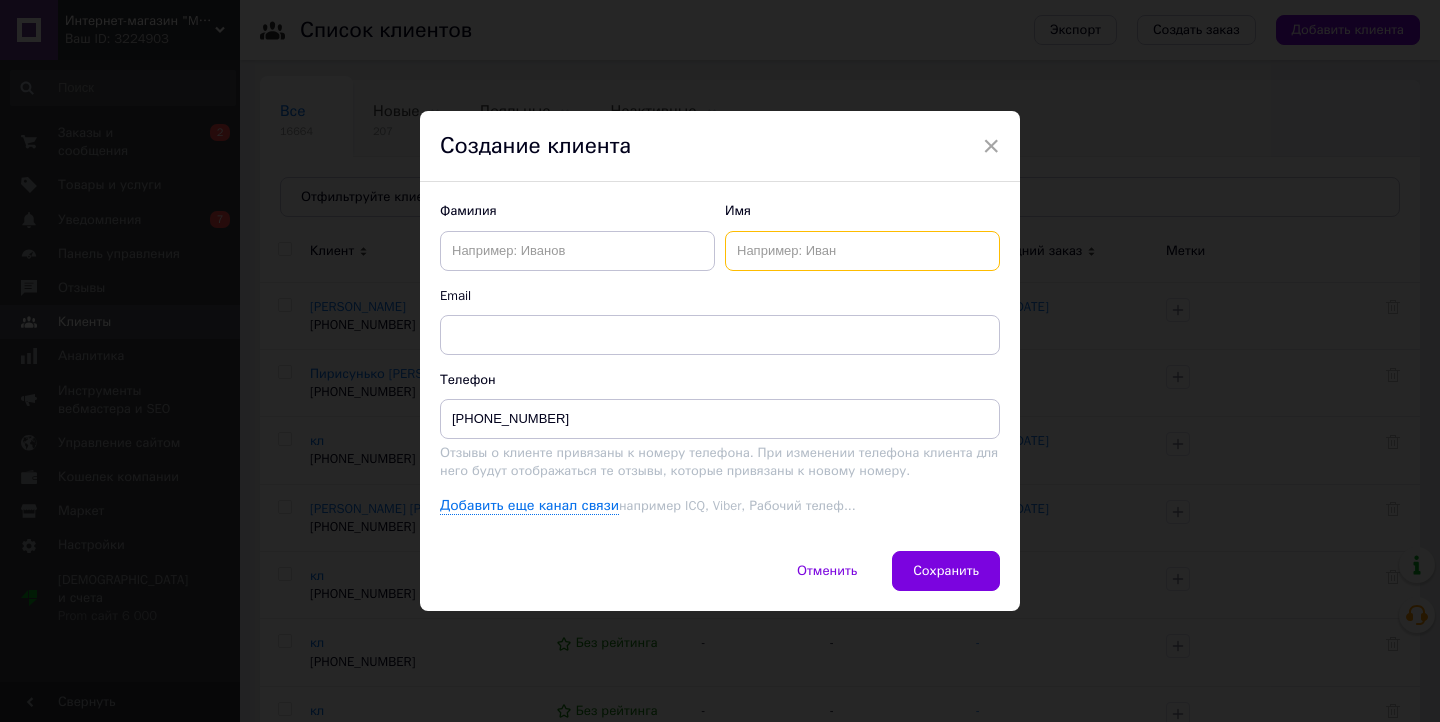 click at bounding box center [862, 251] 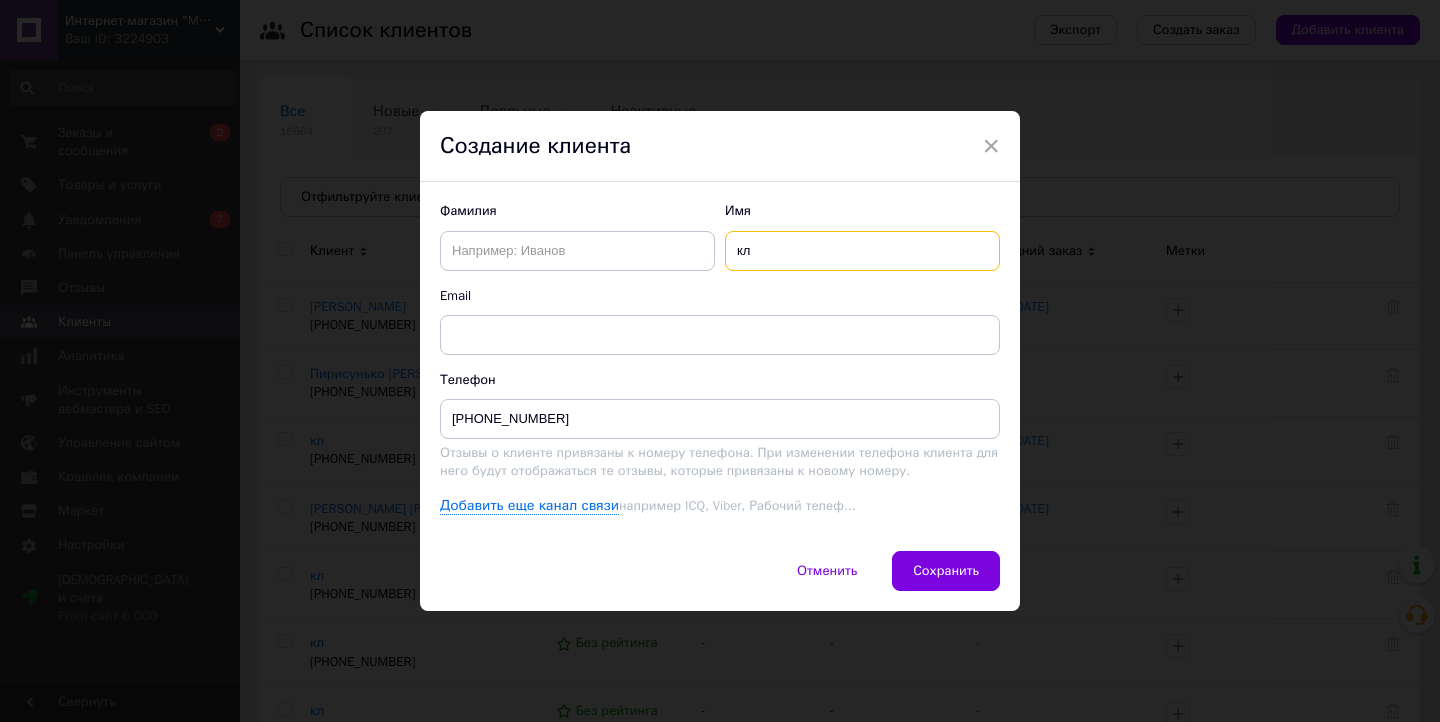 type on "кл" 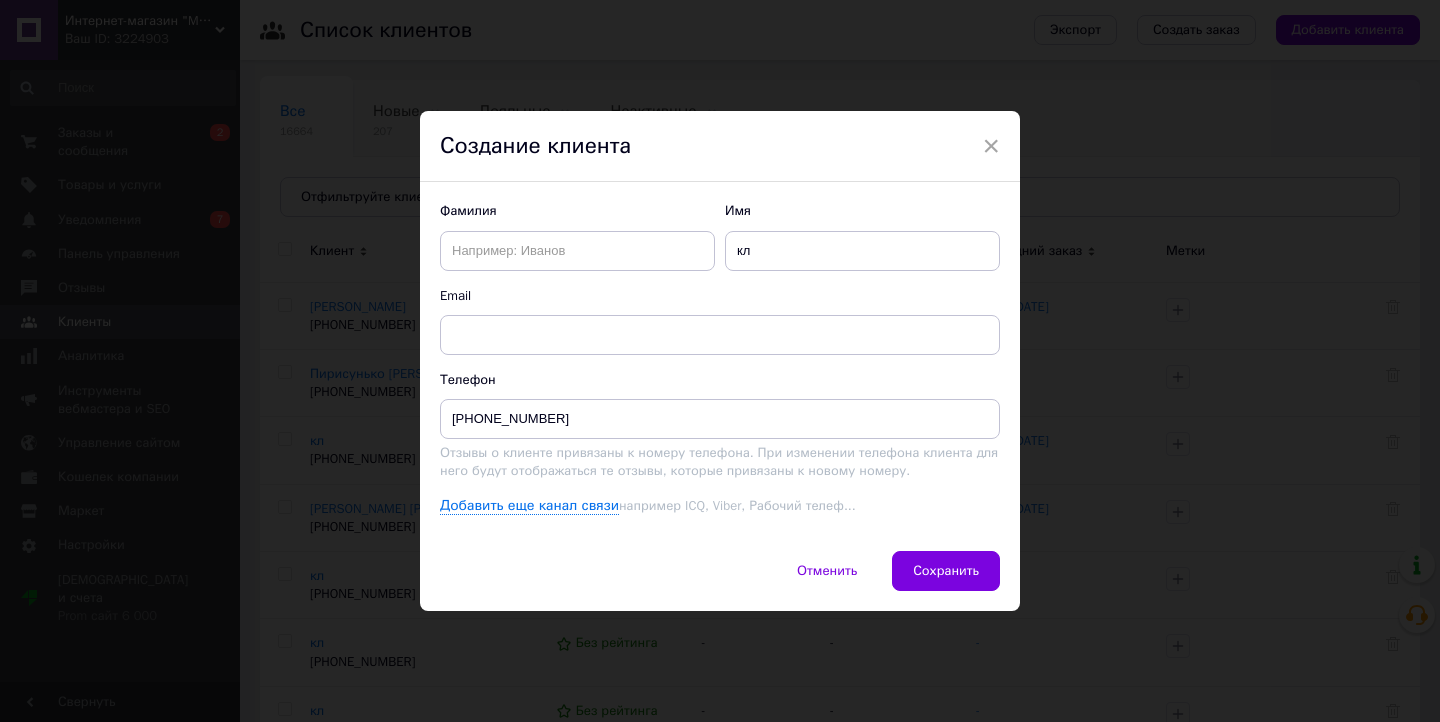 click on "Сохранить" at bounding box center (946, 571) 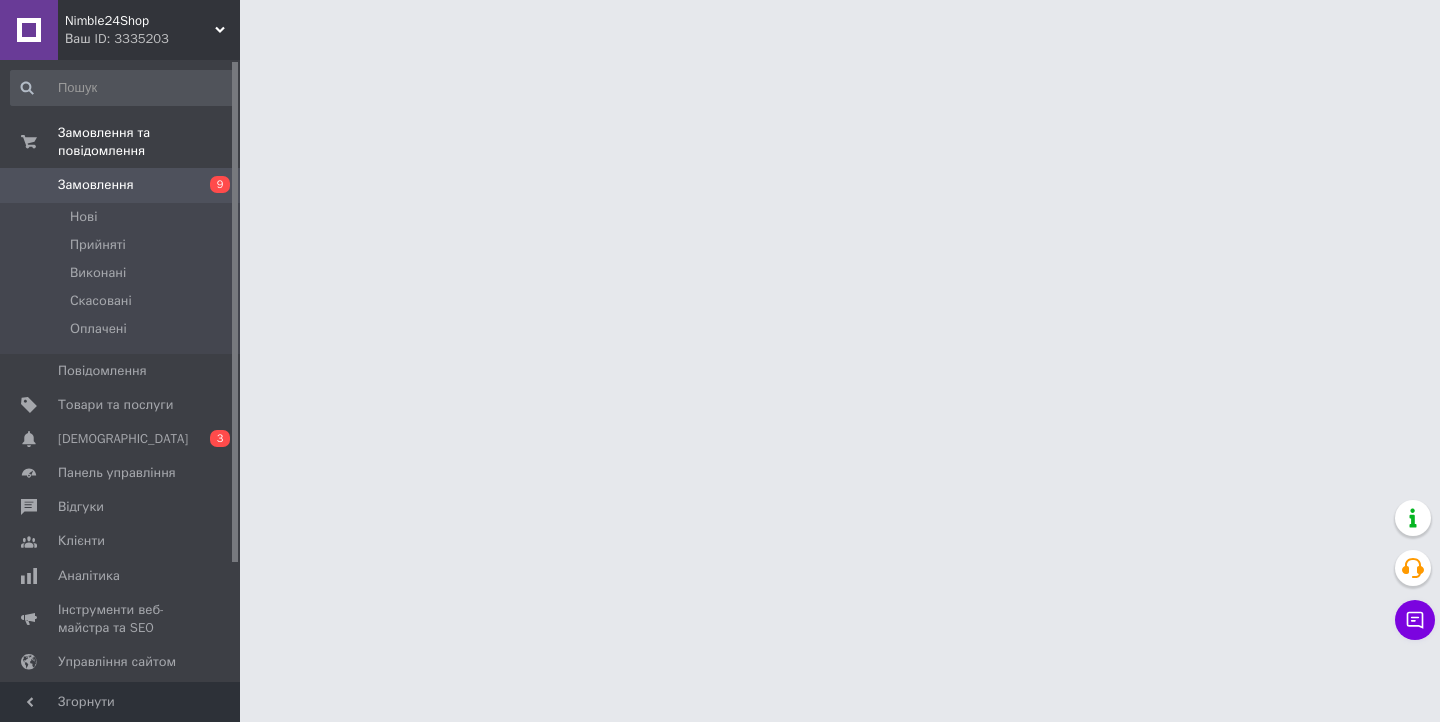 scroll, scrollTop: 0, scrollLeft: 0, axis: both 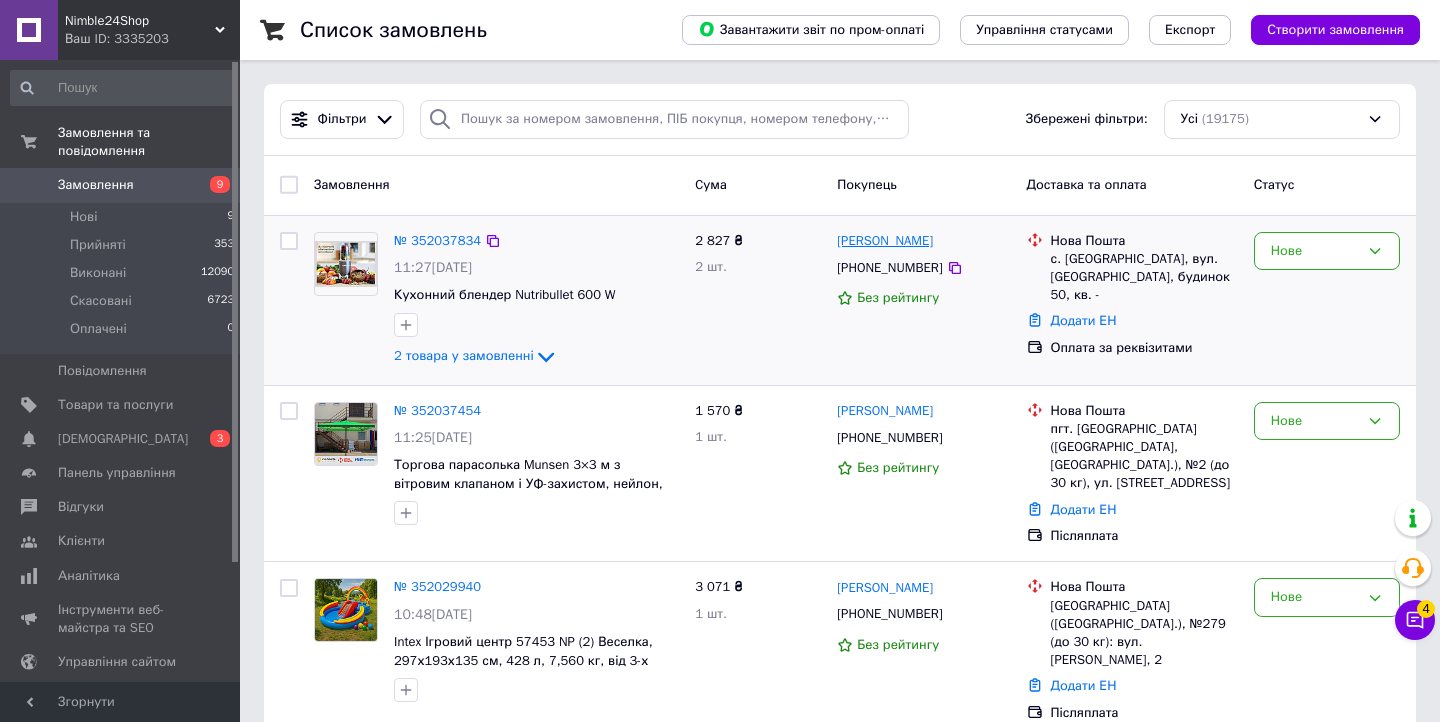 click on "Руслана Росінська" at bounding box center [885, 241] 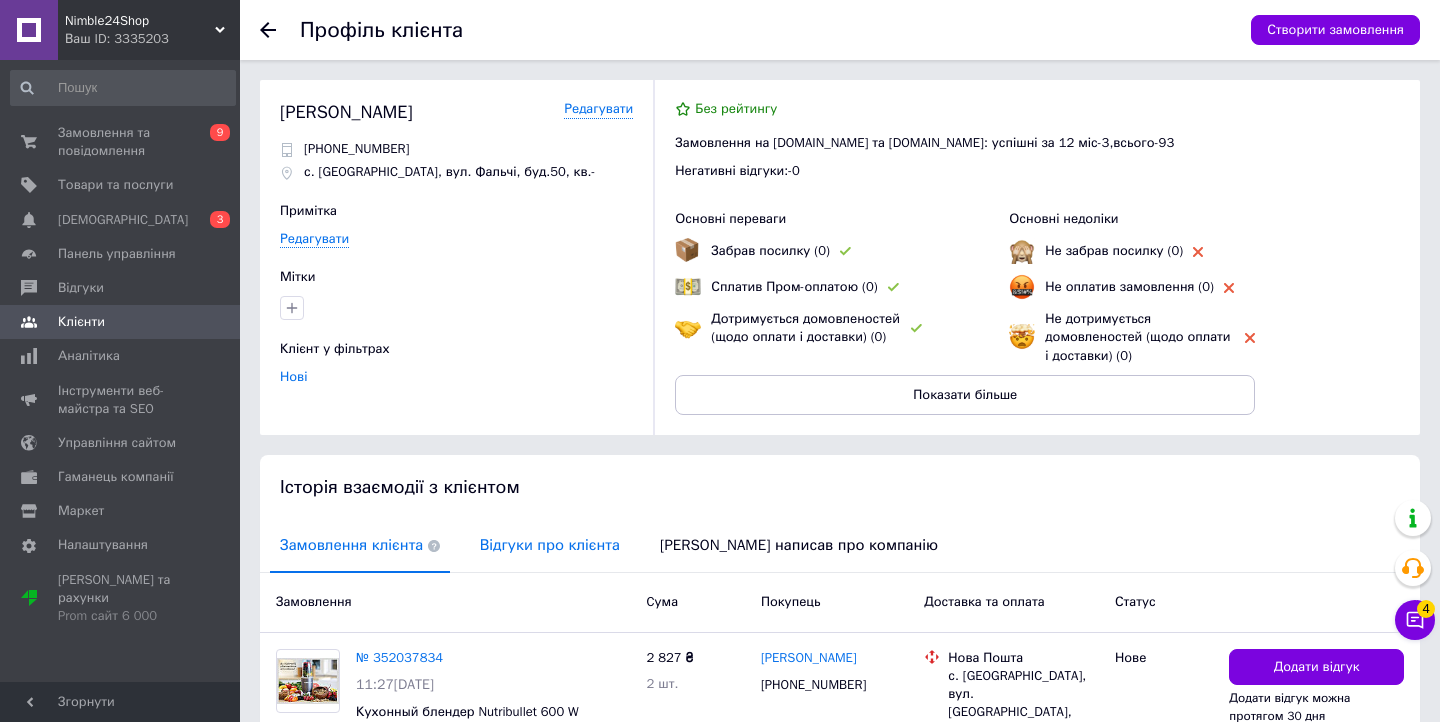 click on "Відгуки про клієнта" at bounding box center [550, 545] 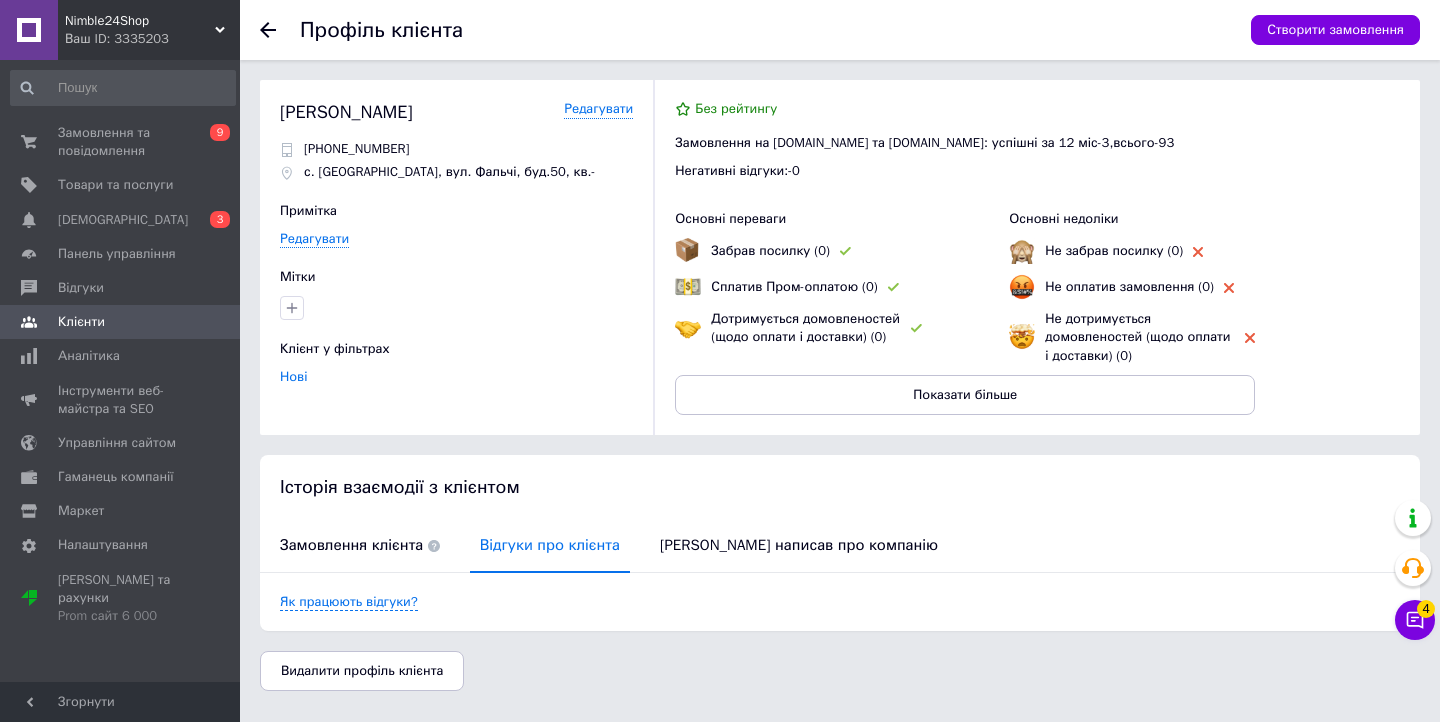 scroll, scrollTop: 0, scrollLeft: 0, axis: both 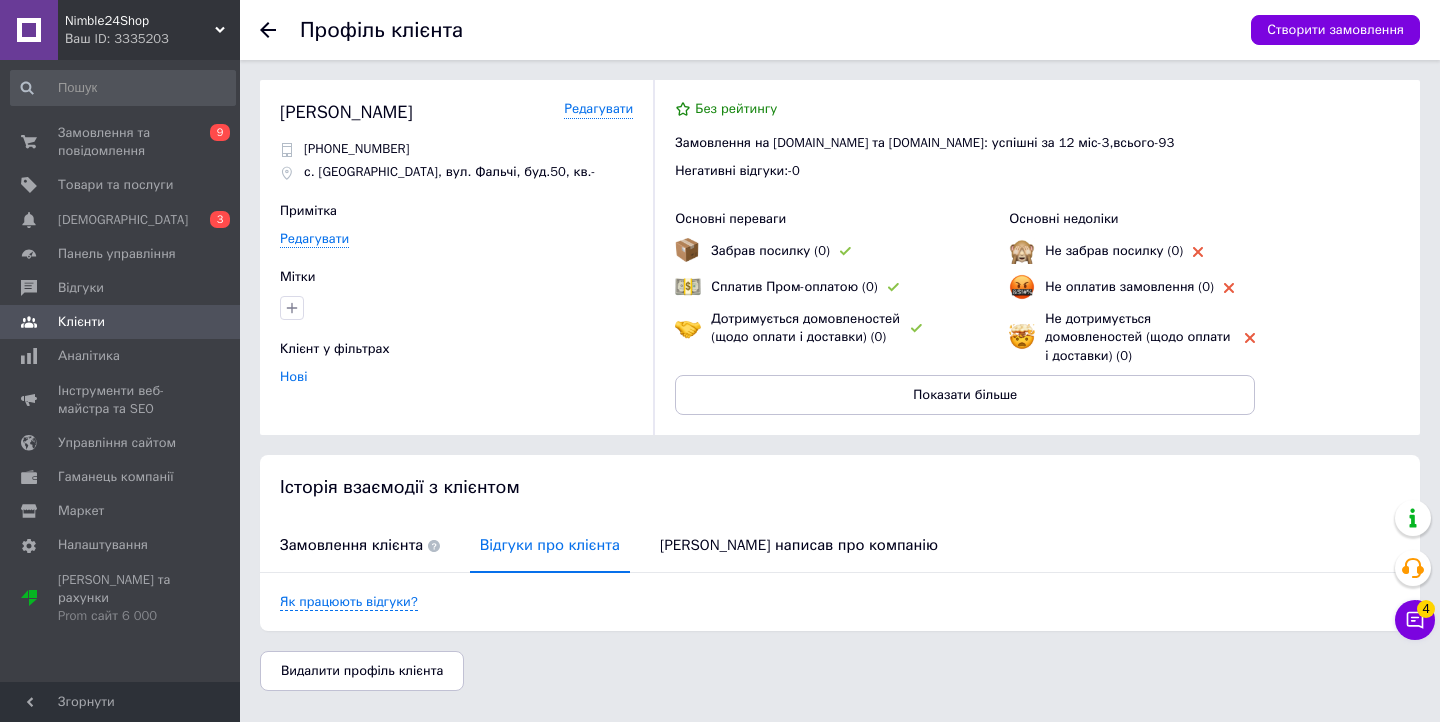click on "Клієнти" at bounding box center [121, 322] 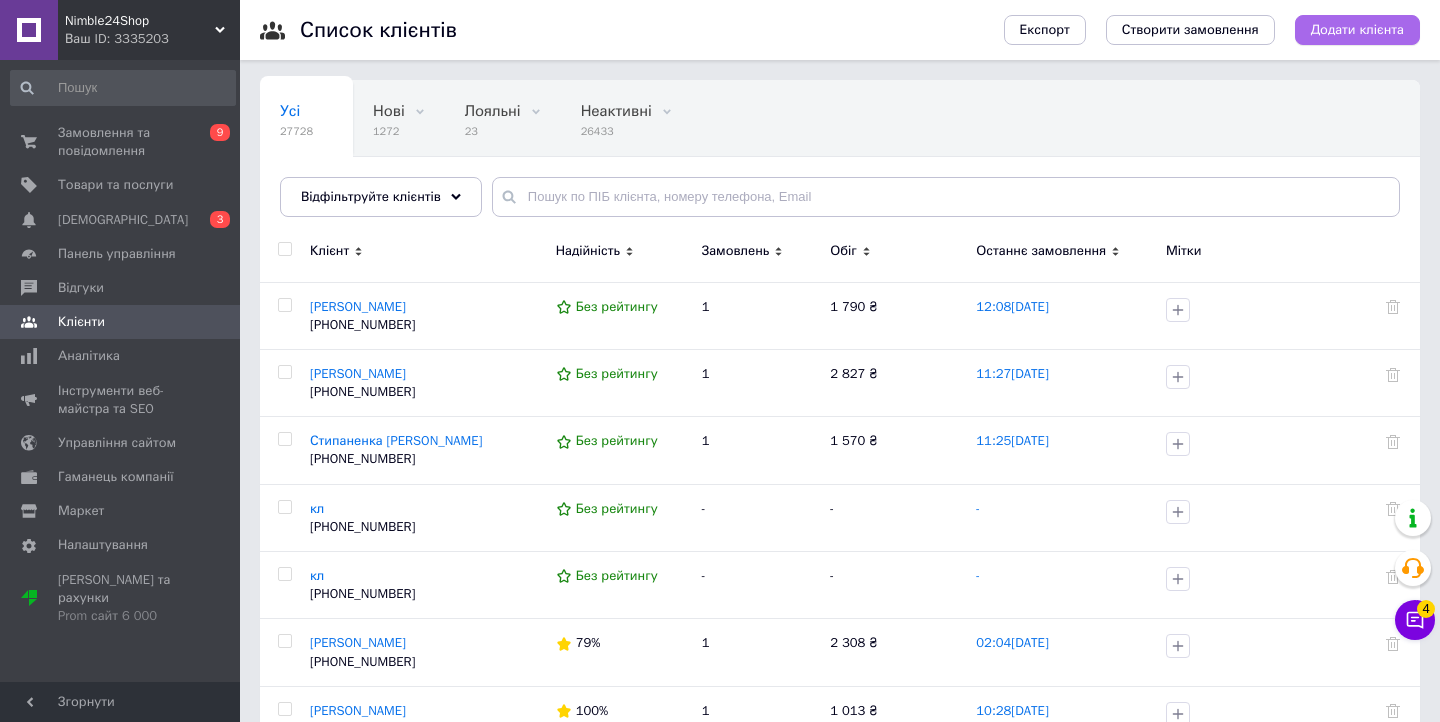 click on "Додати клієнта" at bounding box center [1357, 30] 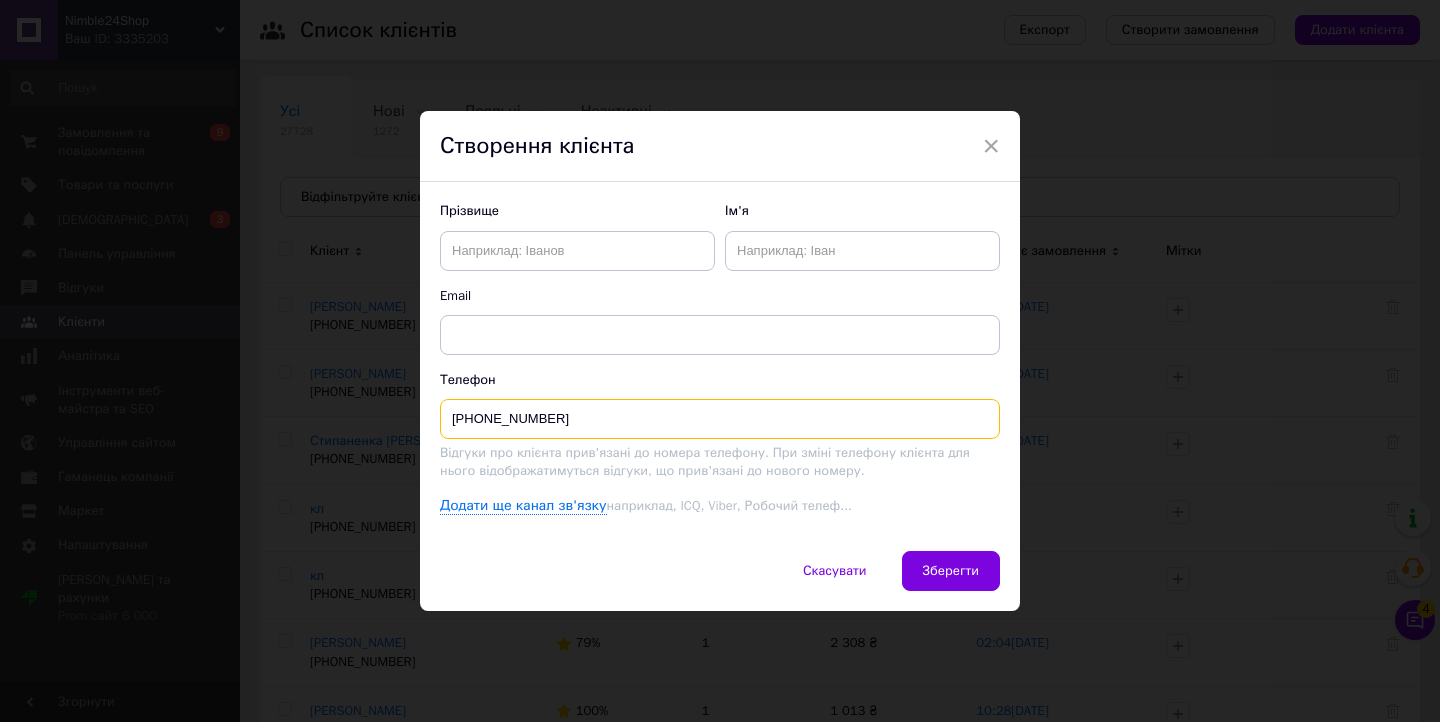 type on "+380675644281" 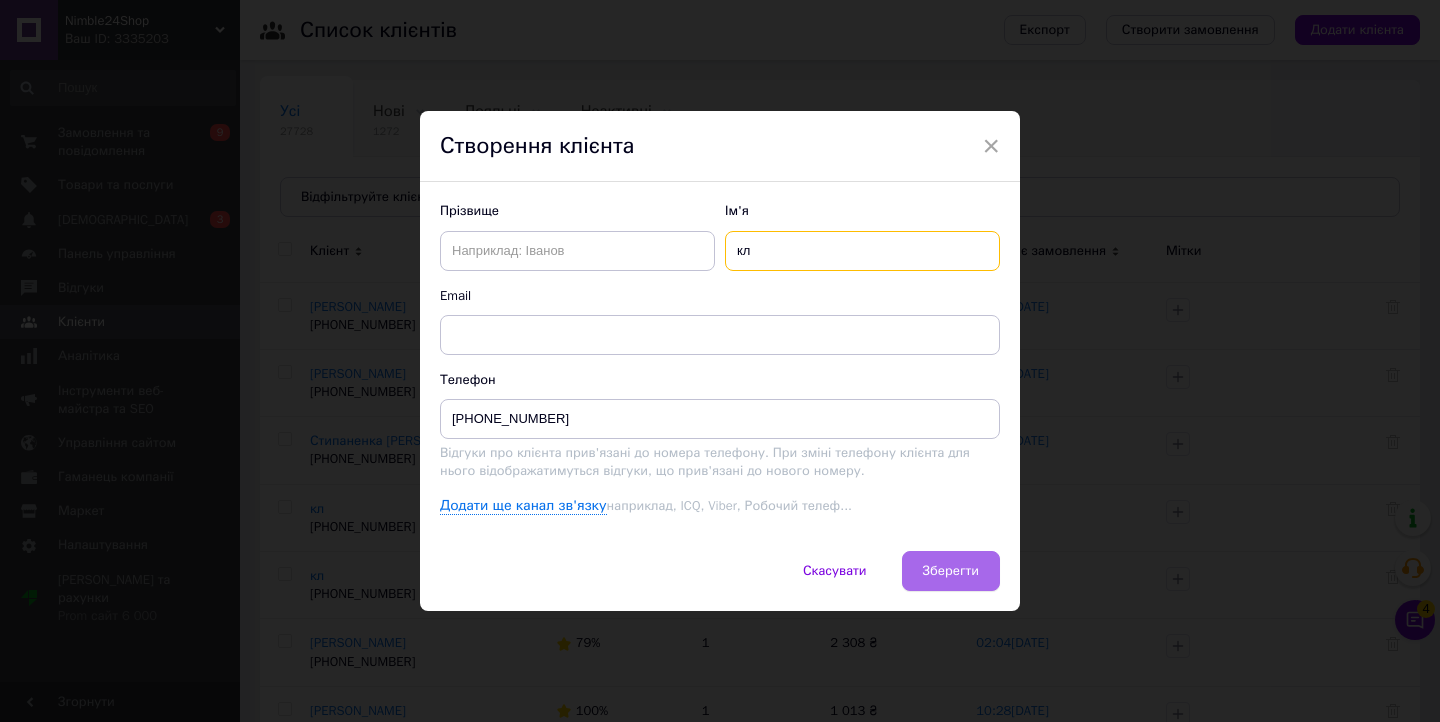 type on "кл" 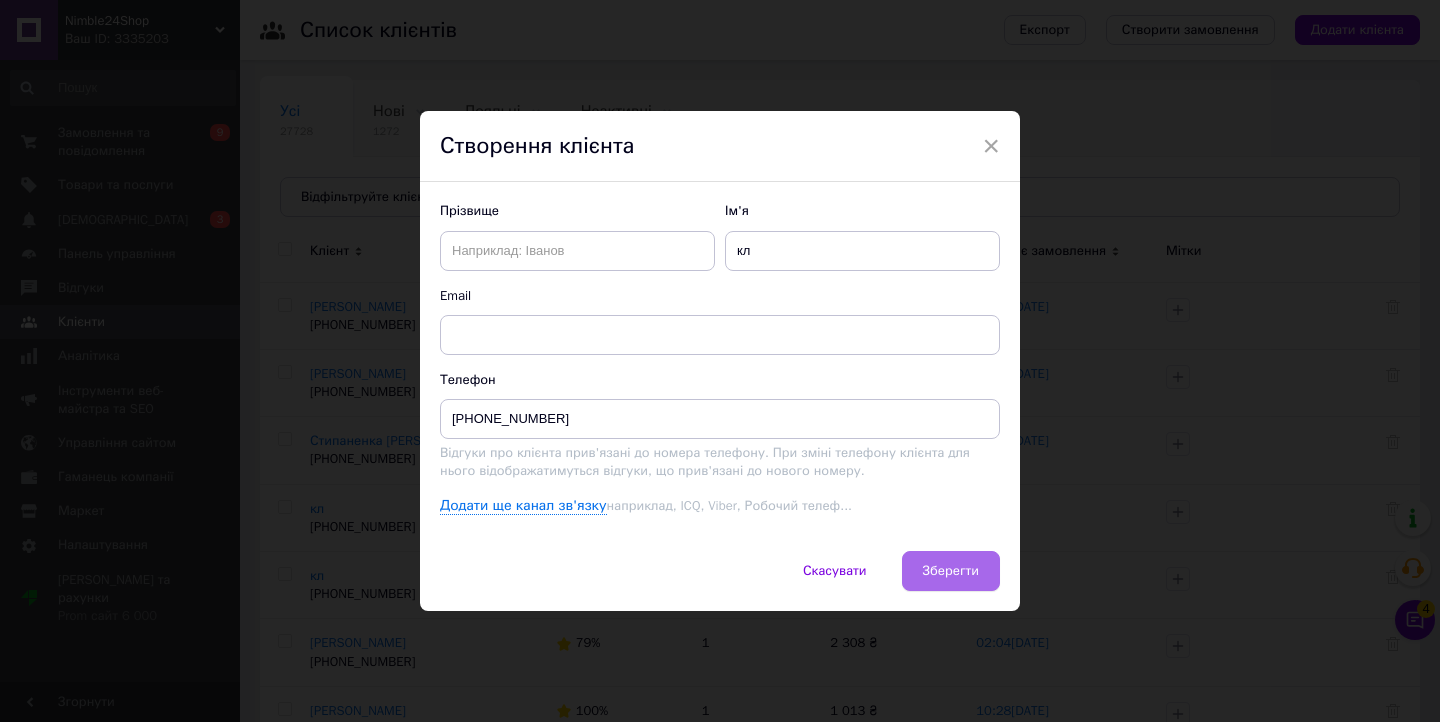 click on "Зберегти" at bounding box center (951, 571) 